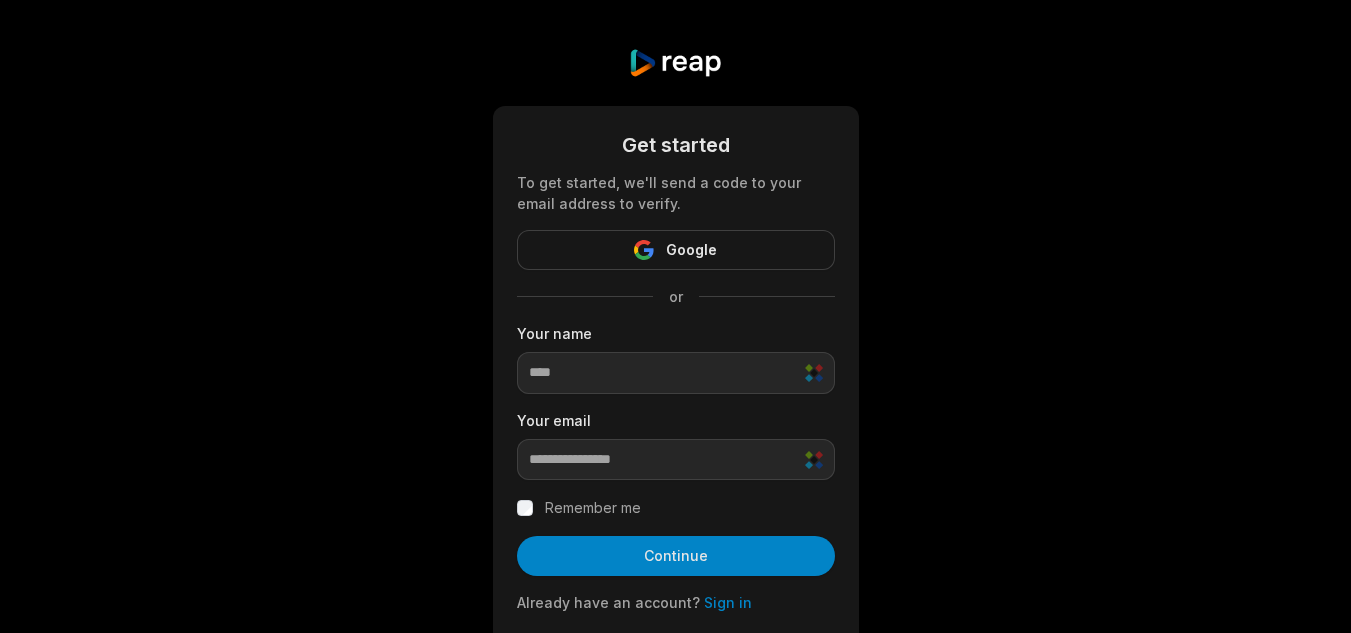 scroll, scrollTop: 0, scrollLeft: 0, axis: both 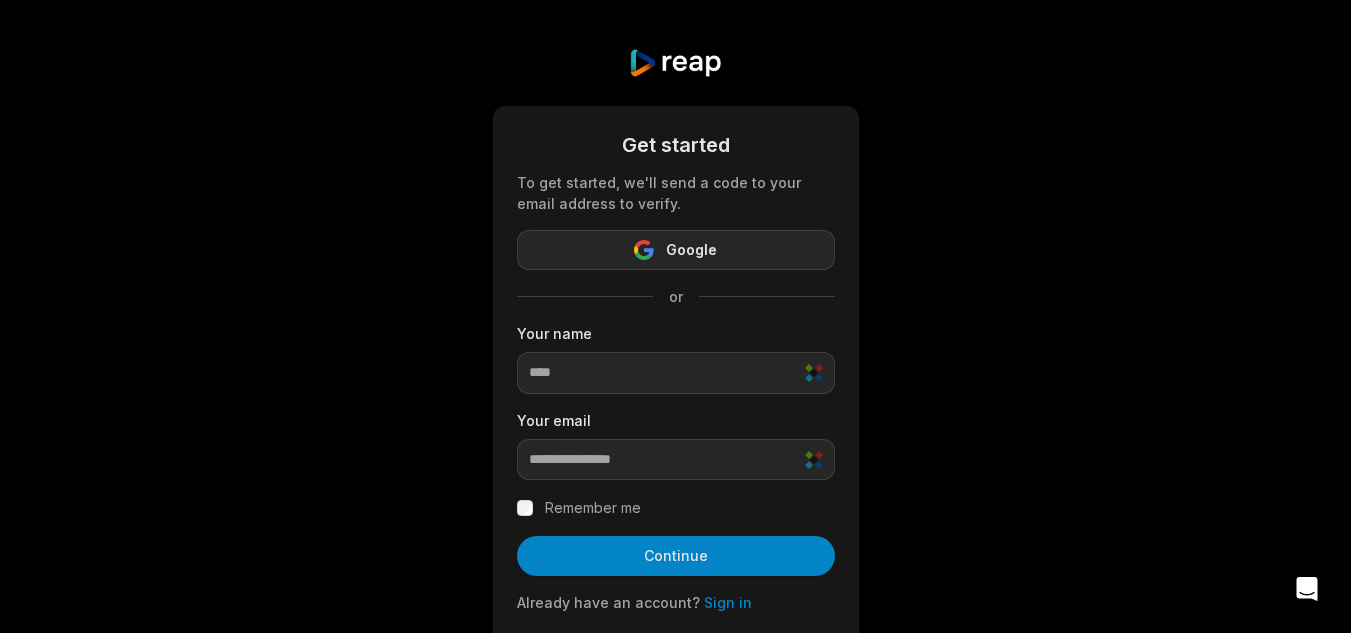 click 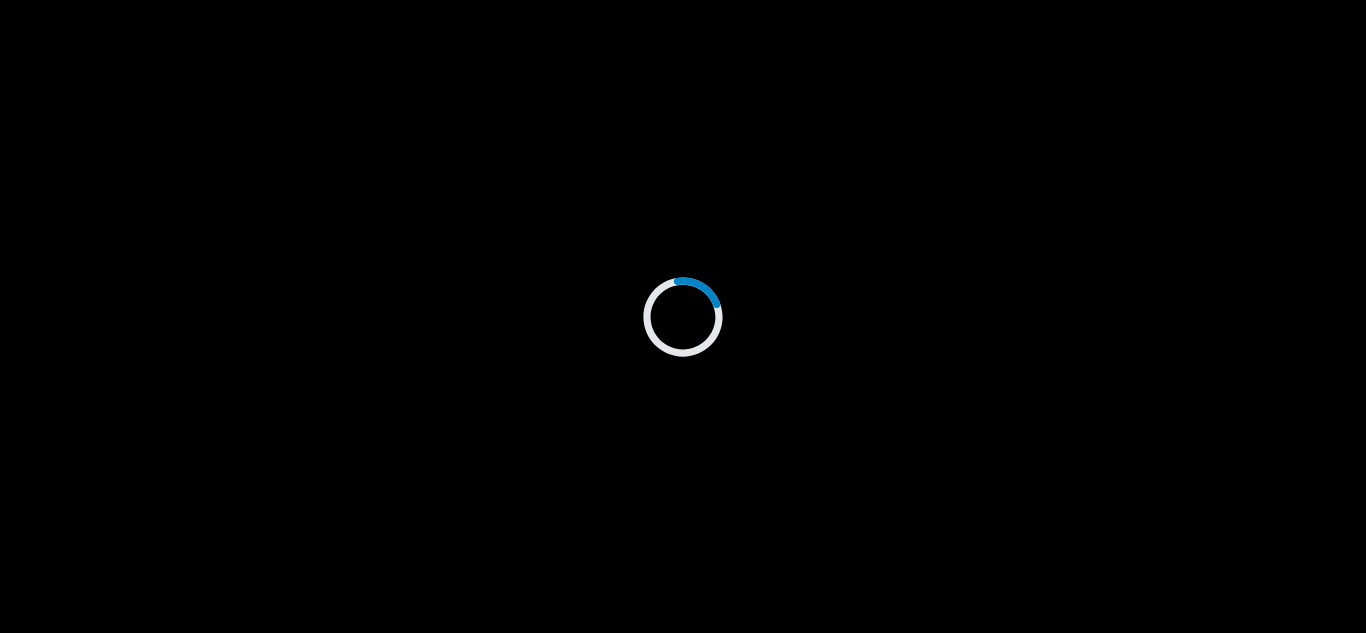 scroll, scrollTop: 0, scrollLeft: 0, axis: both 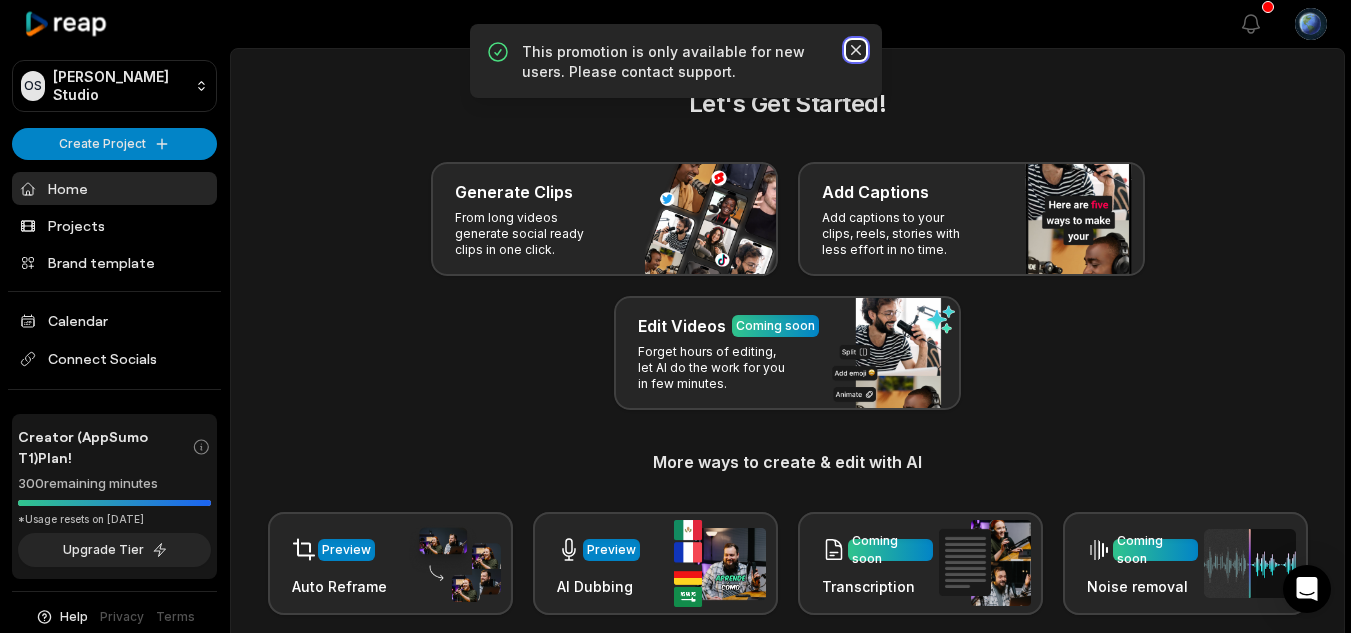 click 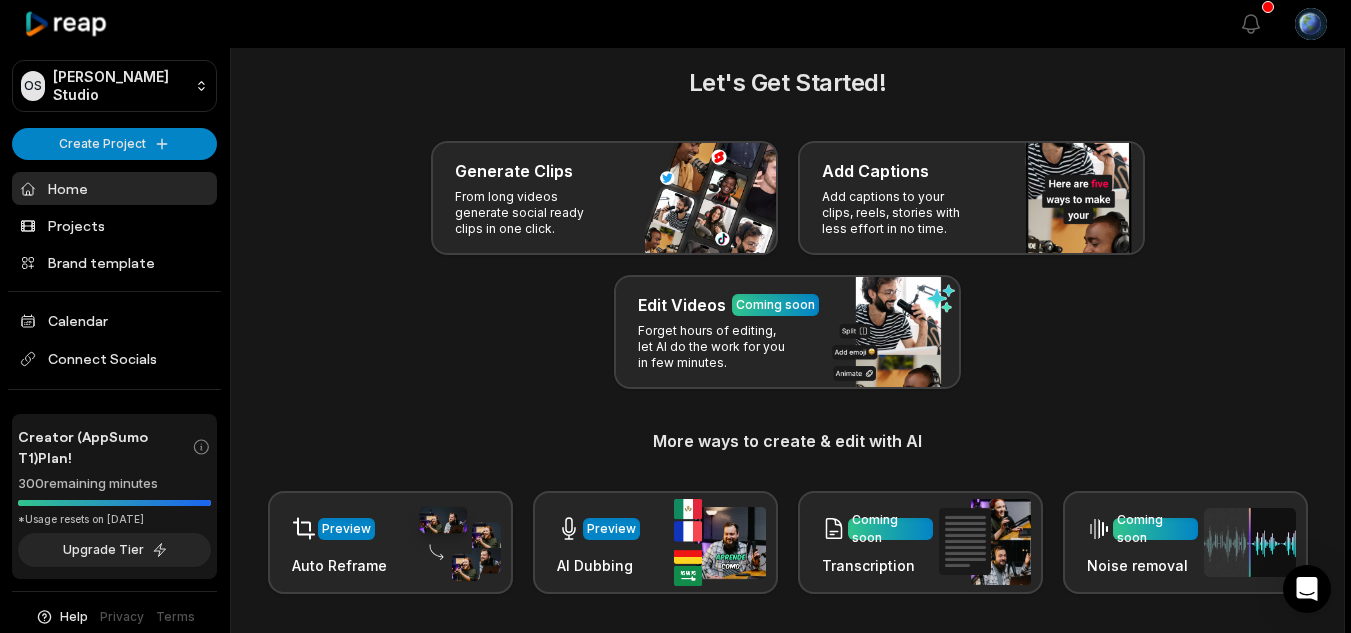 scroll, scrollTop: 0, scrollLeft: 0, axis: both 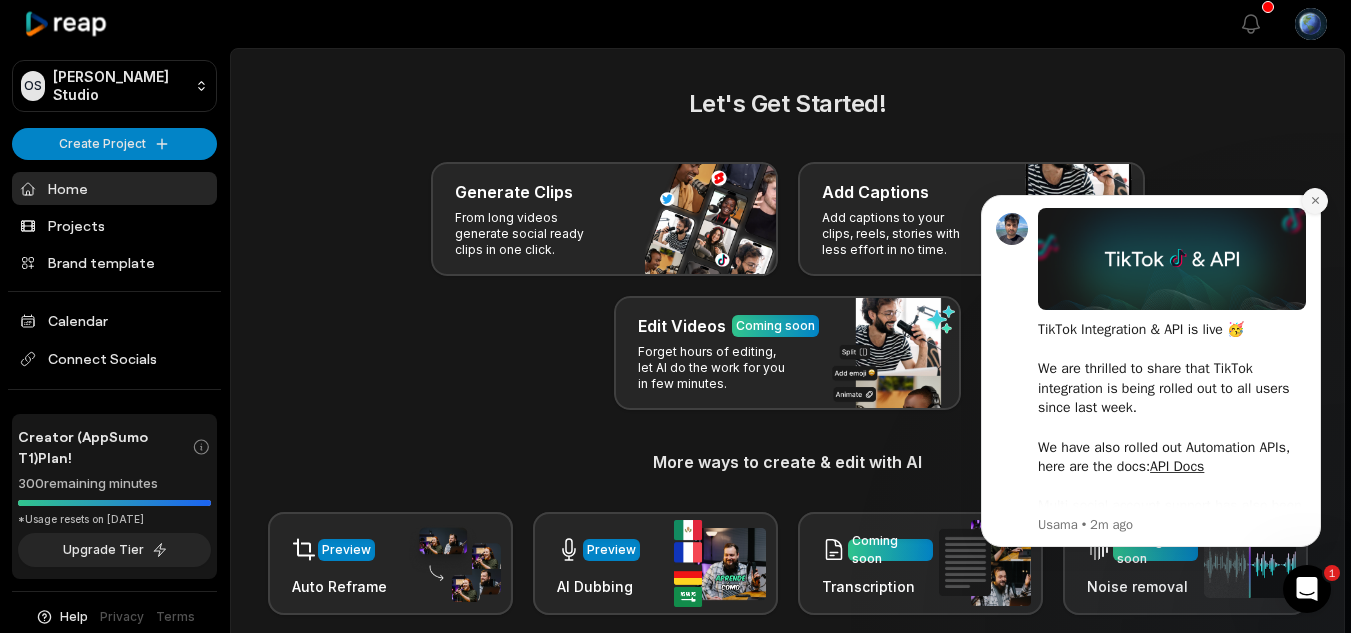 click 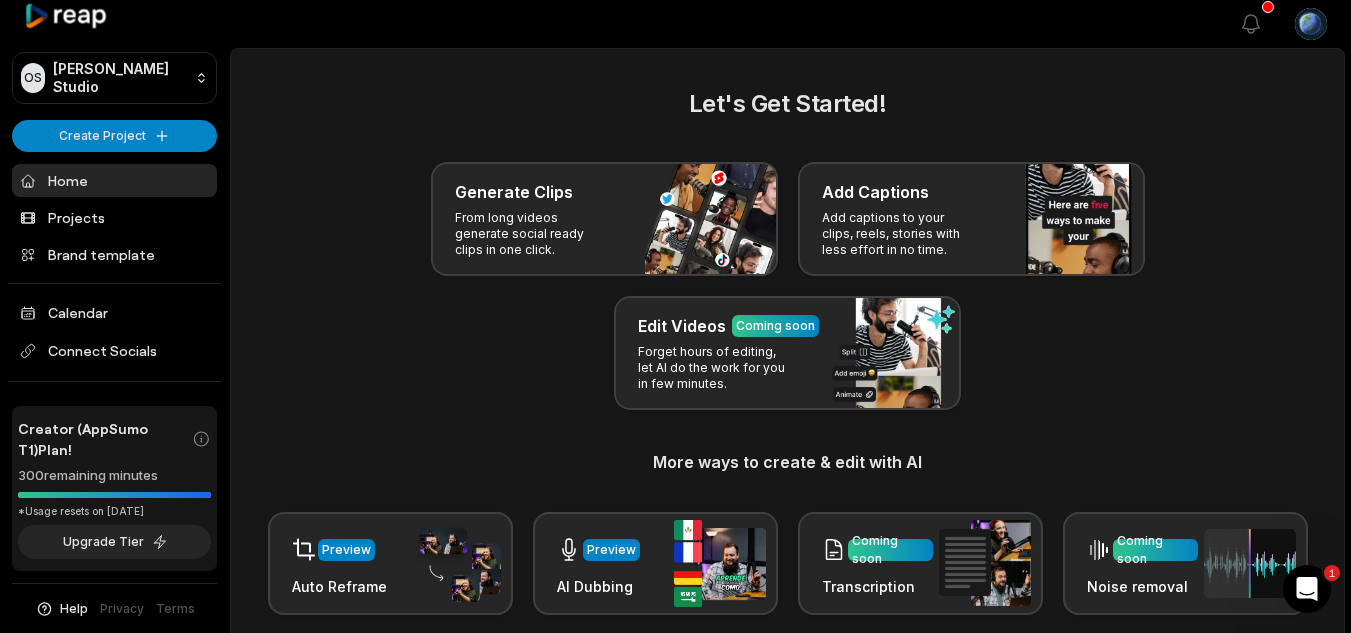 scroll, scrollTop: 9, scrollLeft: 0, axis: vertical 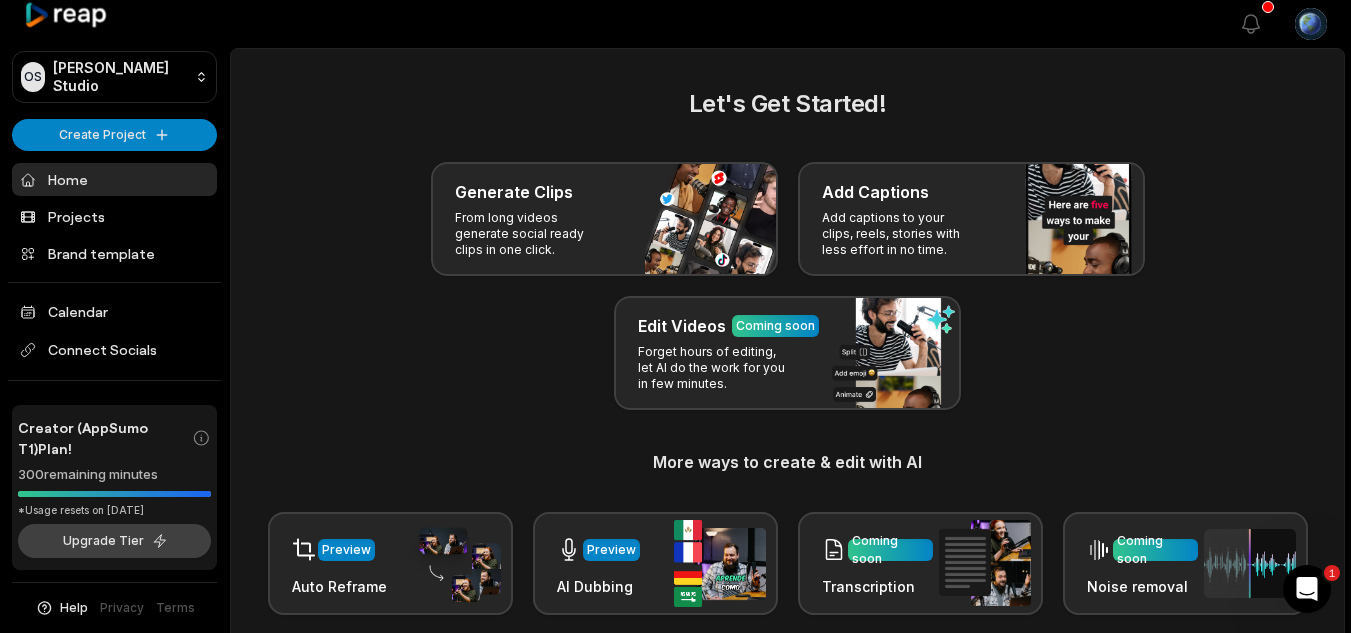 click on "Upgrade Tier" at bounding box center (114, 541) 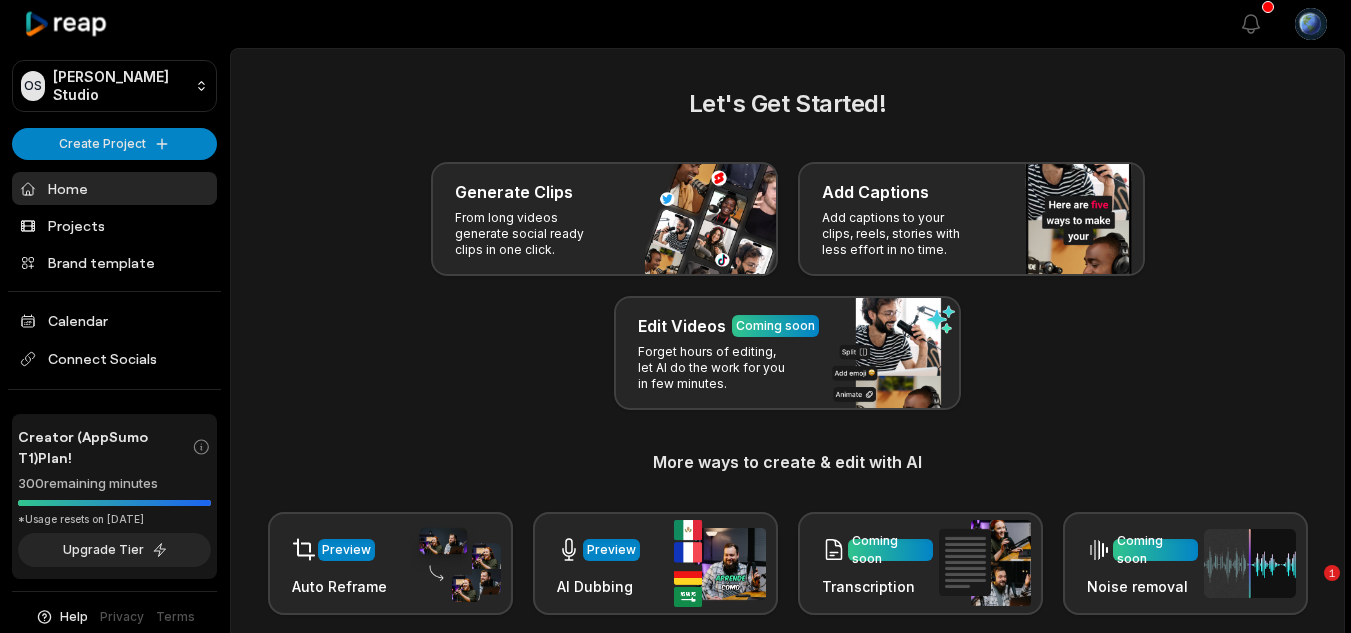 scroll, scrollTop: 0, scrollLeft: 0, axis: both 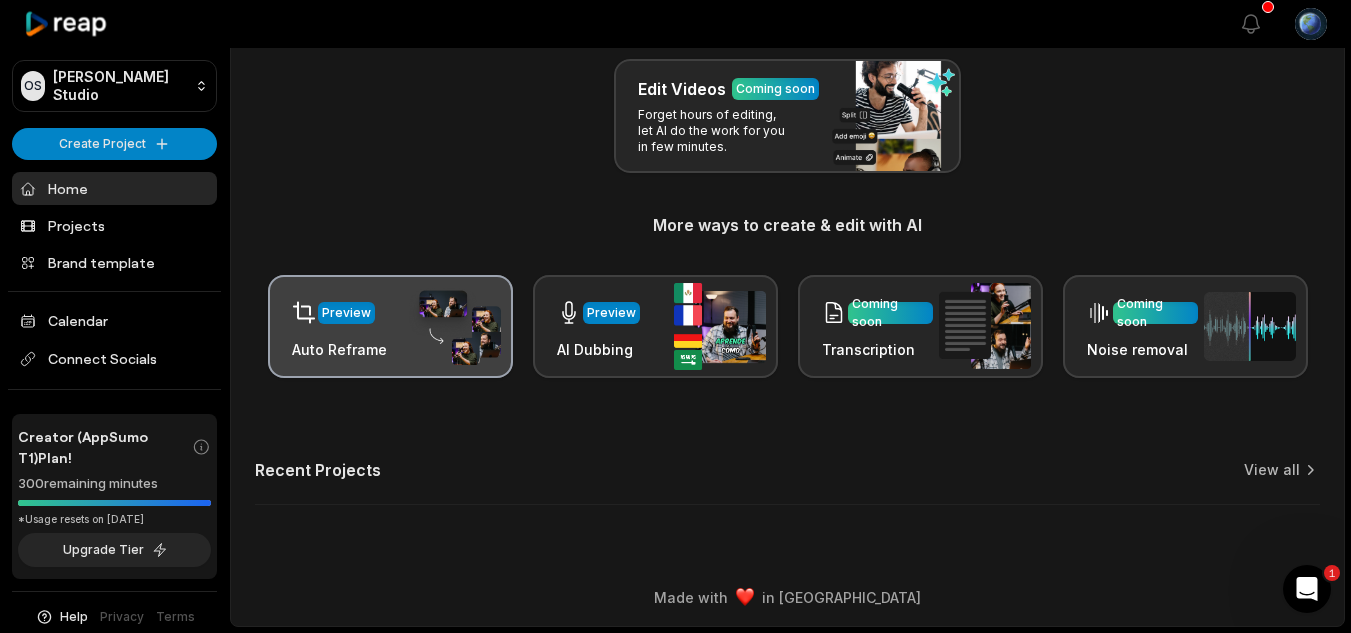 click on "Auto Reframe" at bounding box center (339, 349) 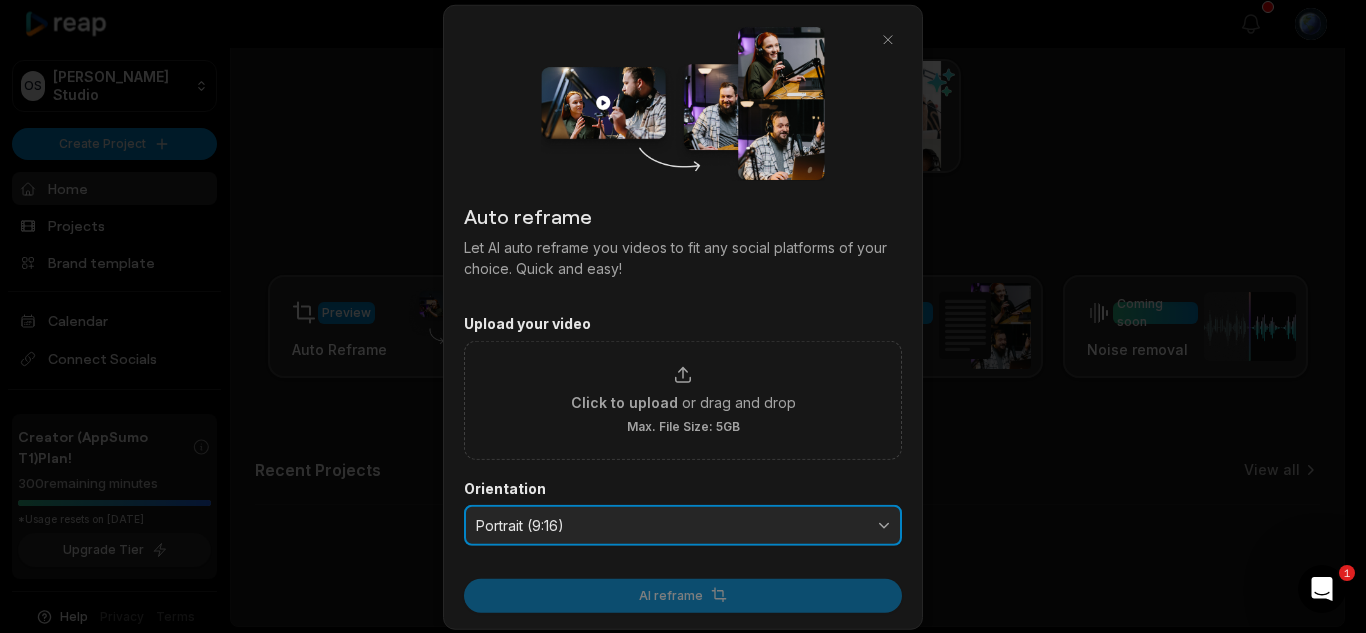 click on "Portrait (9:16)" at bounding box center [683, 525] 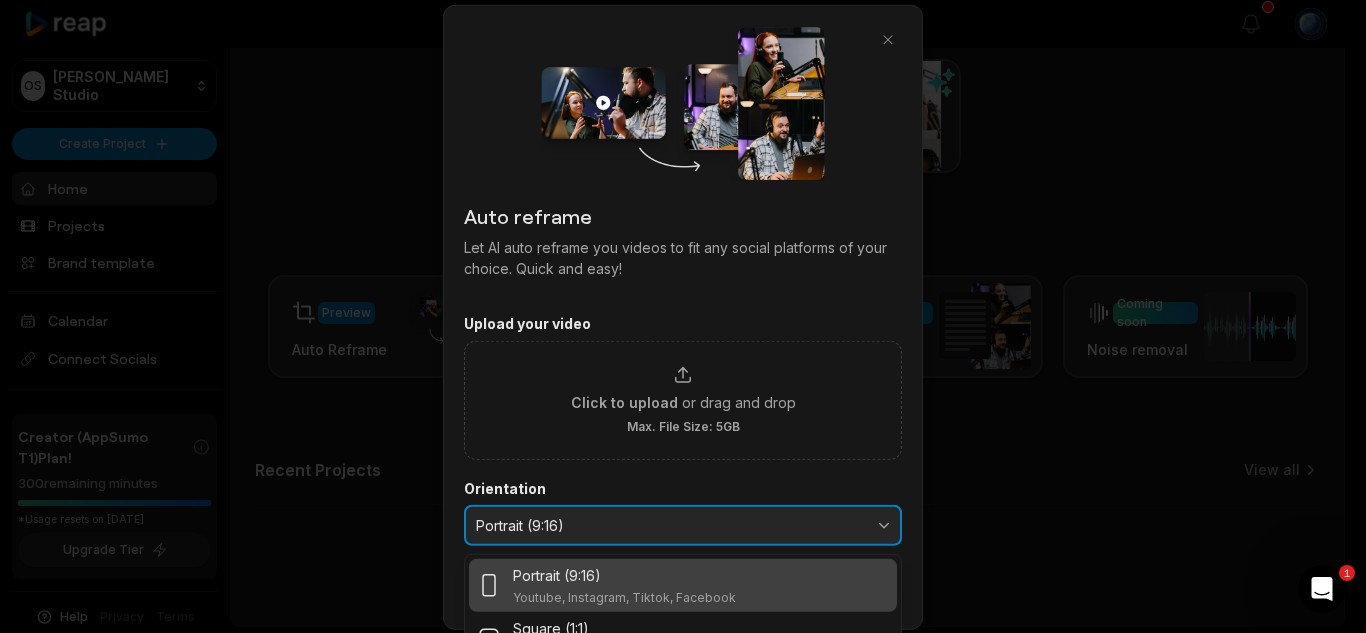 click on "Portrait (9:16)" at bounding box center [683, 525] 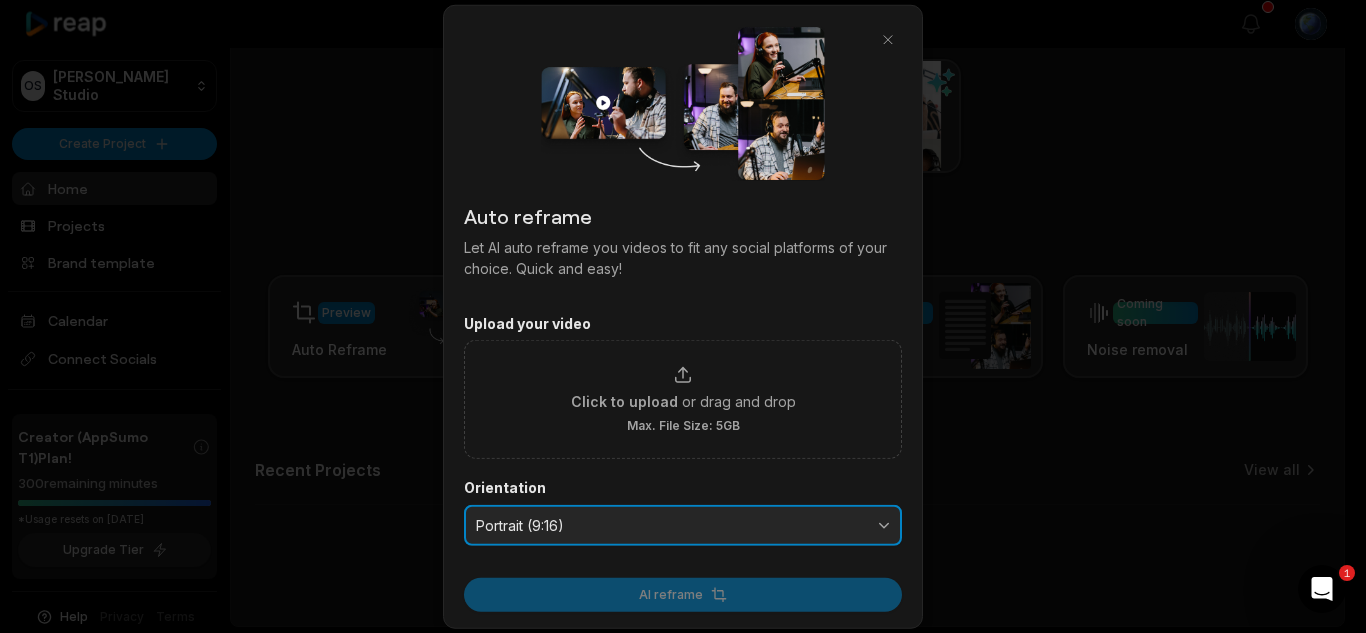 click on "Portrait (9:16)" at bounding box center (683, 525) 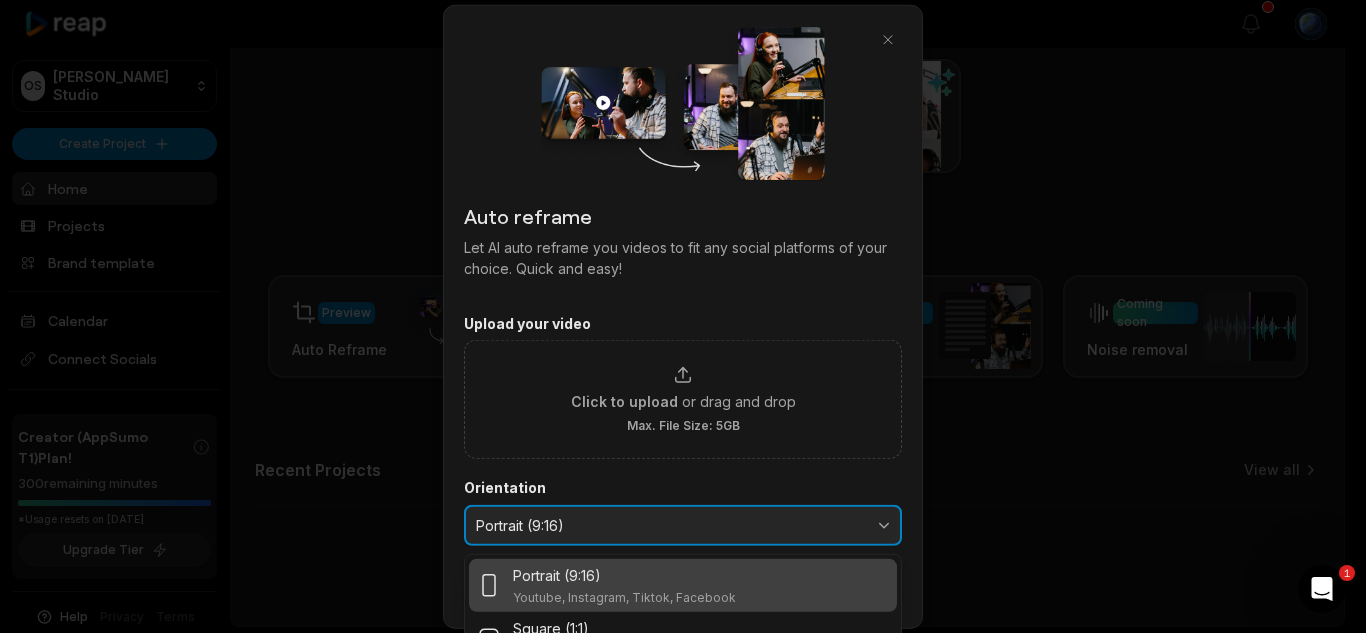 click on "Portrait (9:16)" at bounding box center [683, 525] 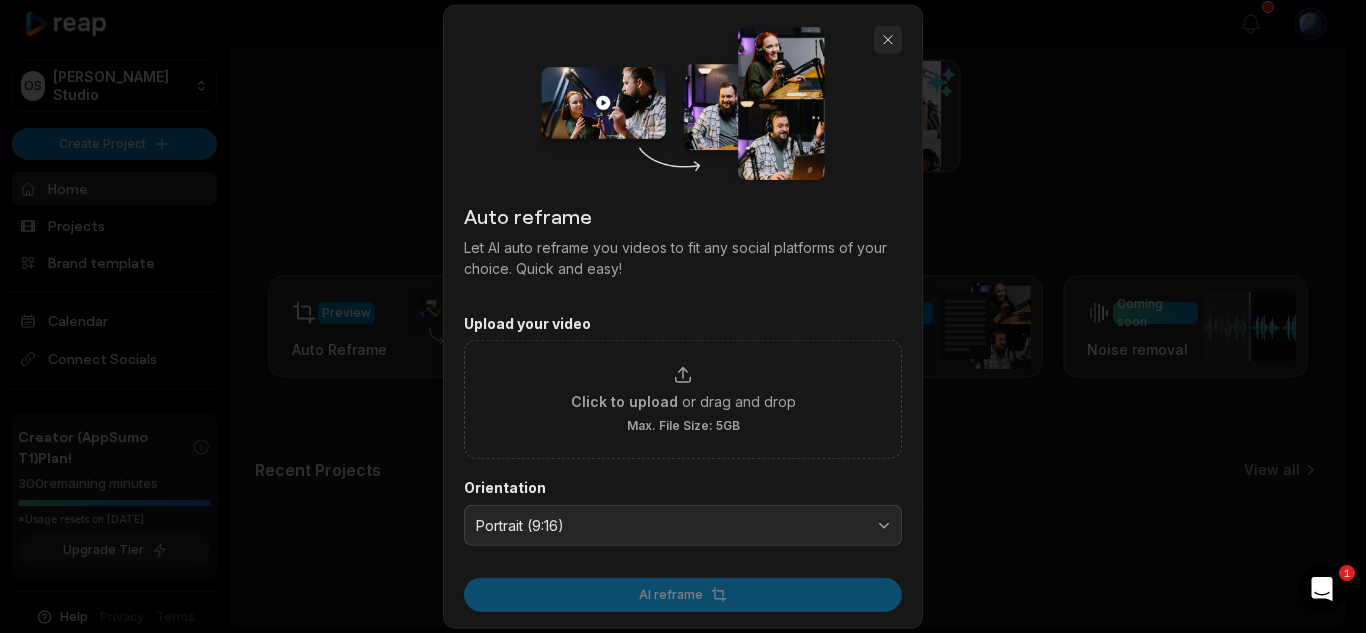 click at bounding box center (888, 39) 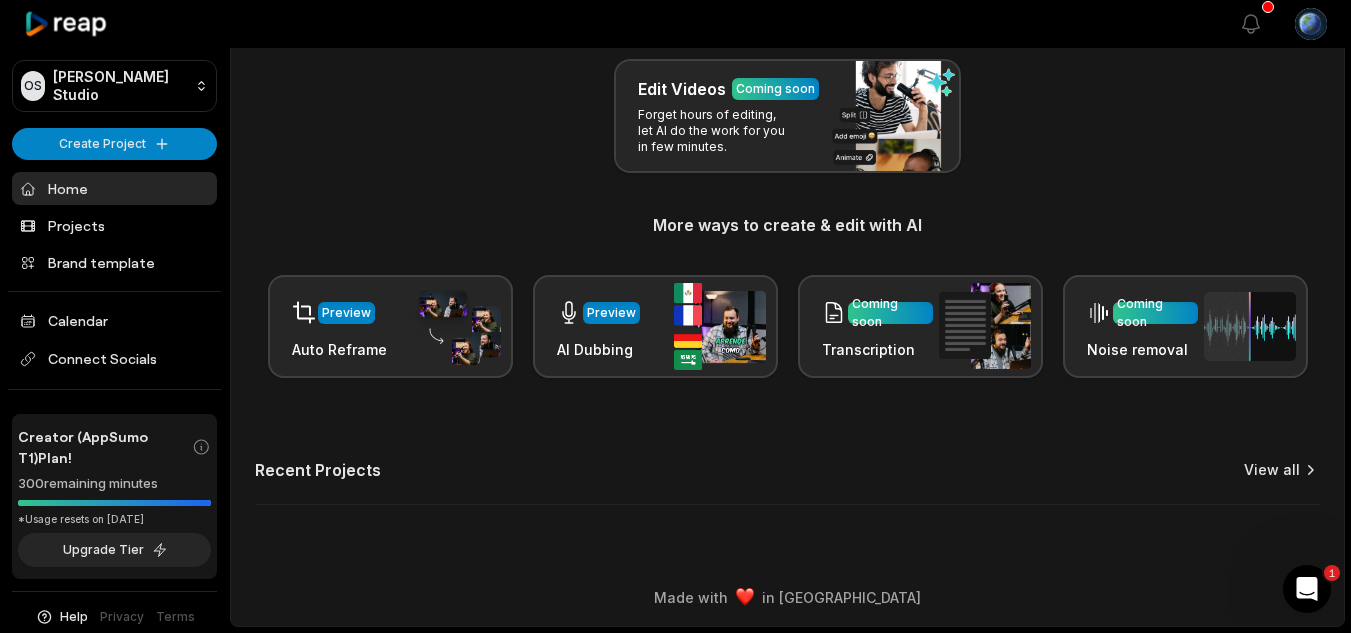 click on "View all" at bounding box center [1272, 470] 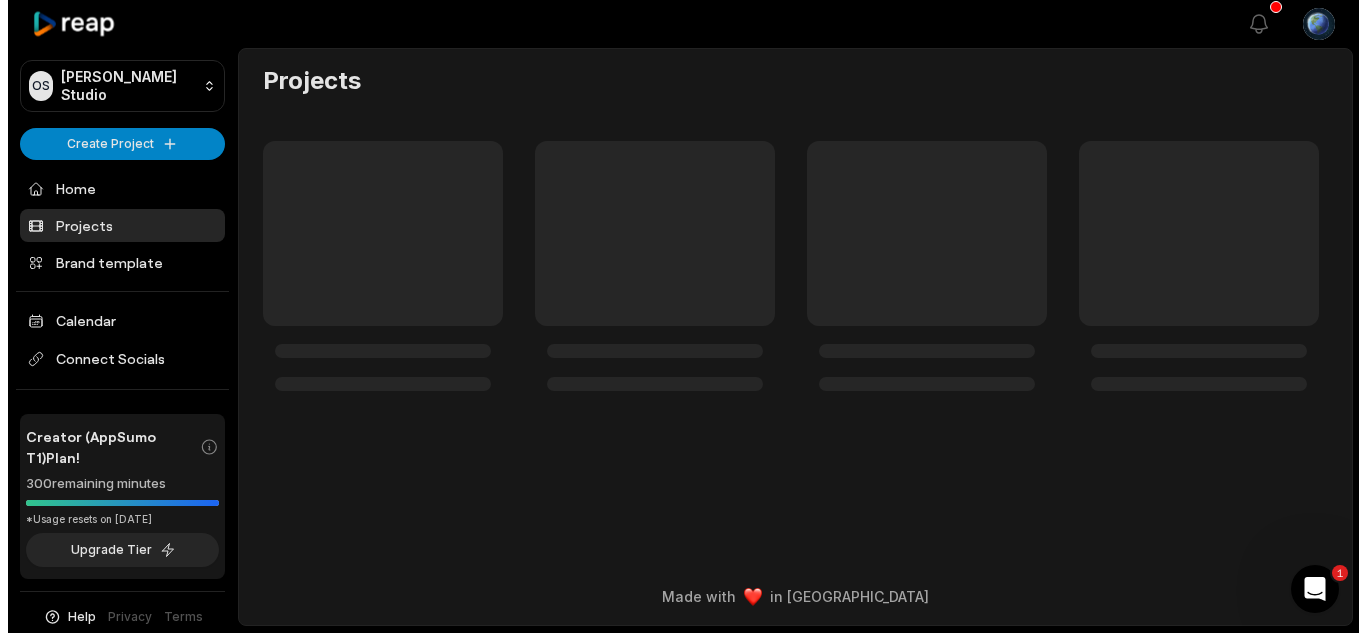 scroll, scrollTop: 0, scrollLeft: 0, axis: both 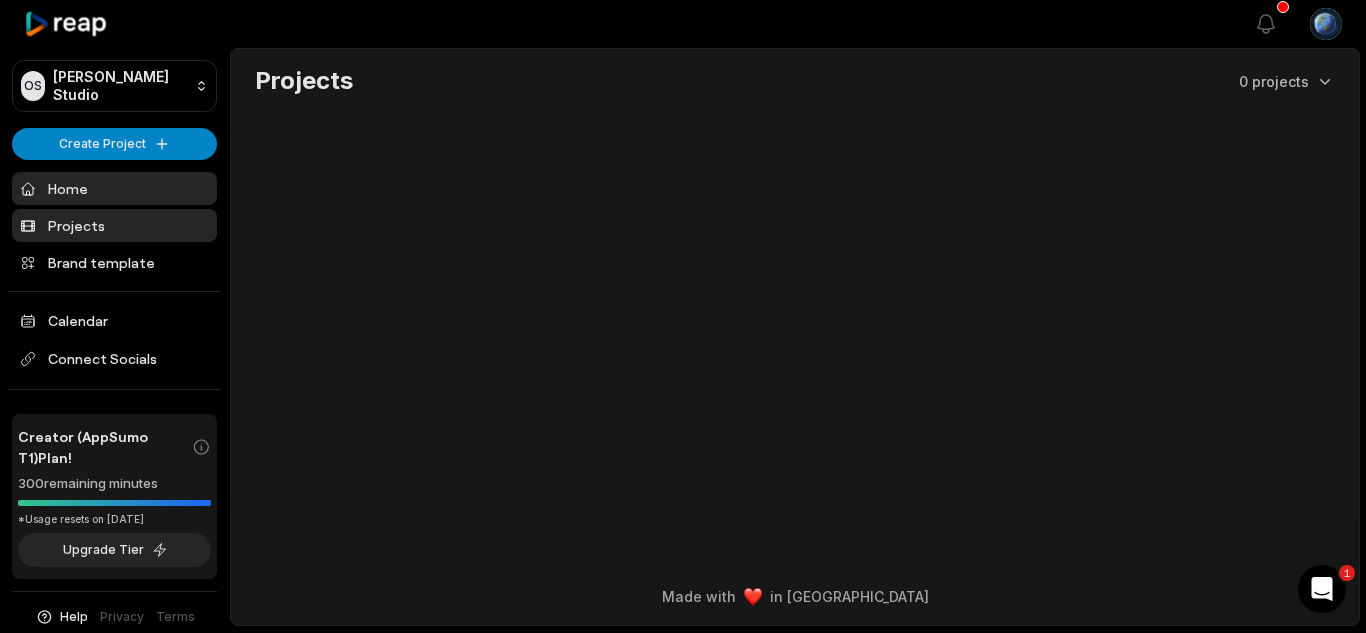 click on "Home" at bounding box center (114, 188) 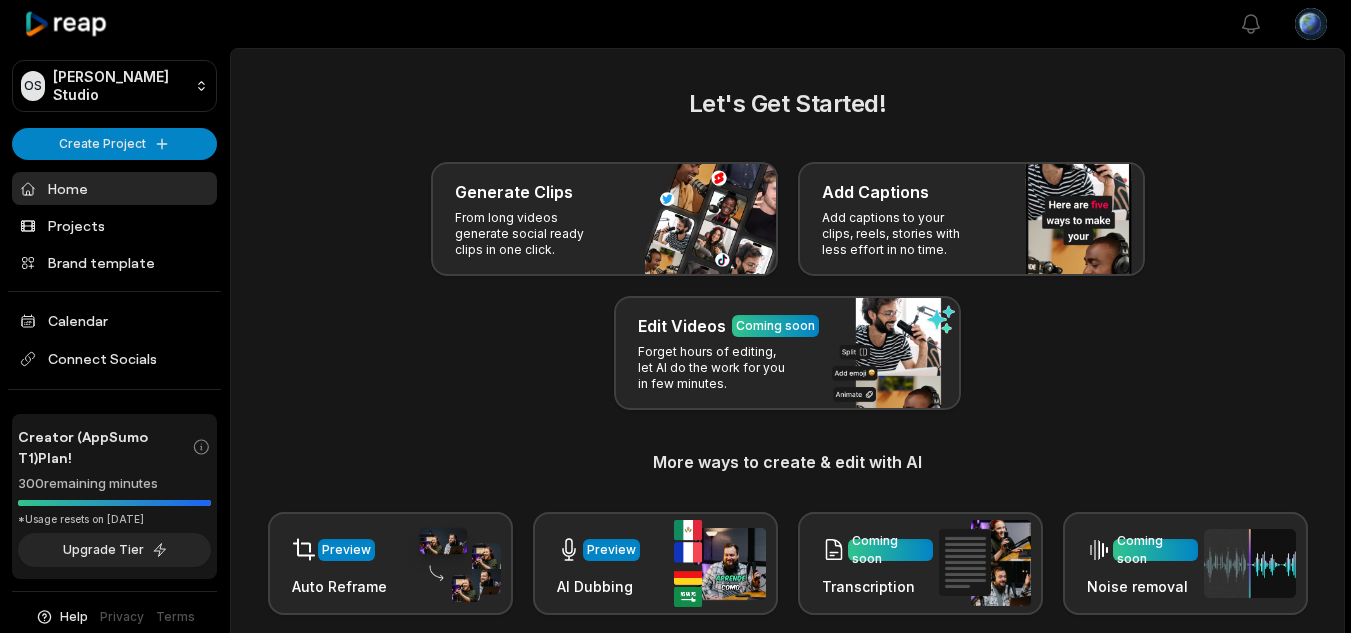 scroll, scrollTop: 0, scrollLeft: 0, axis: both 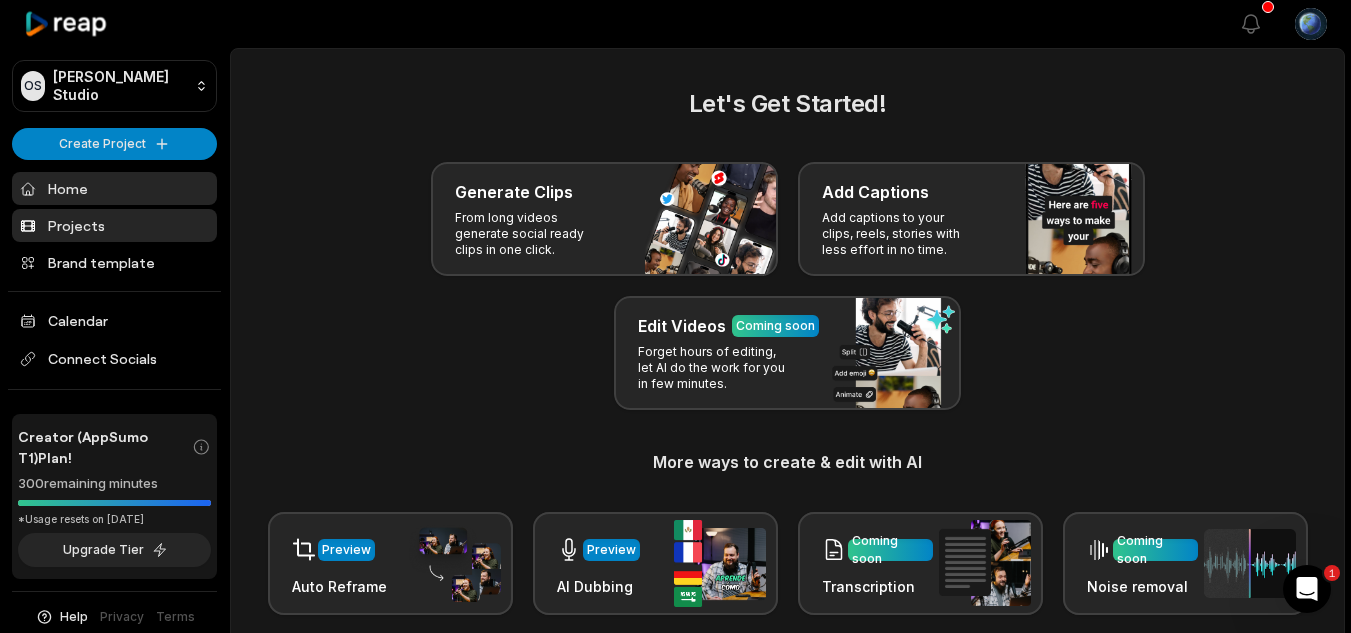 click on "Projects" at bounding box center [114, 225] 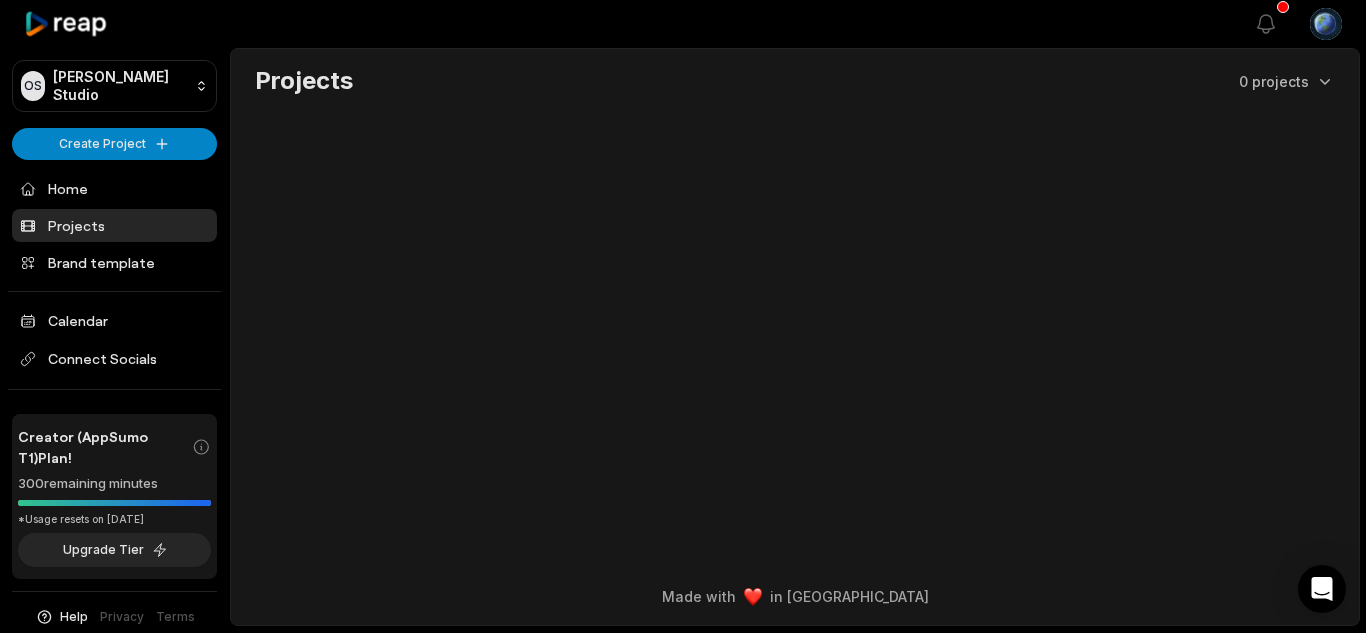 scroll, scrollTop: 0, scrollLeft: 0, axis: both 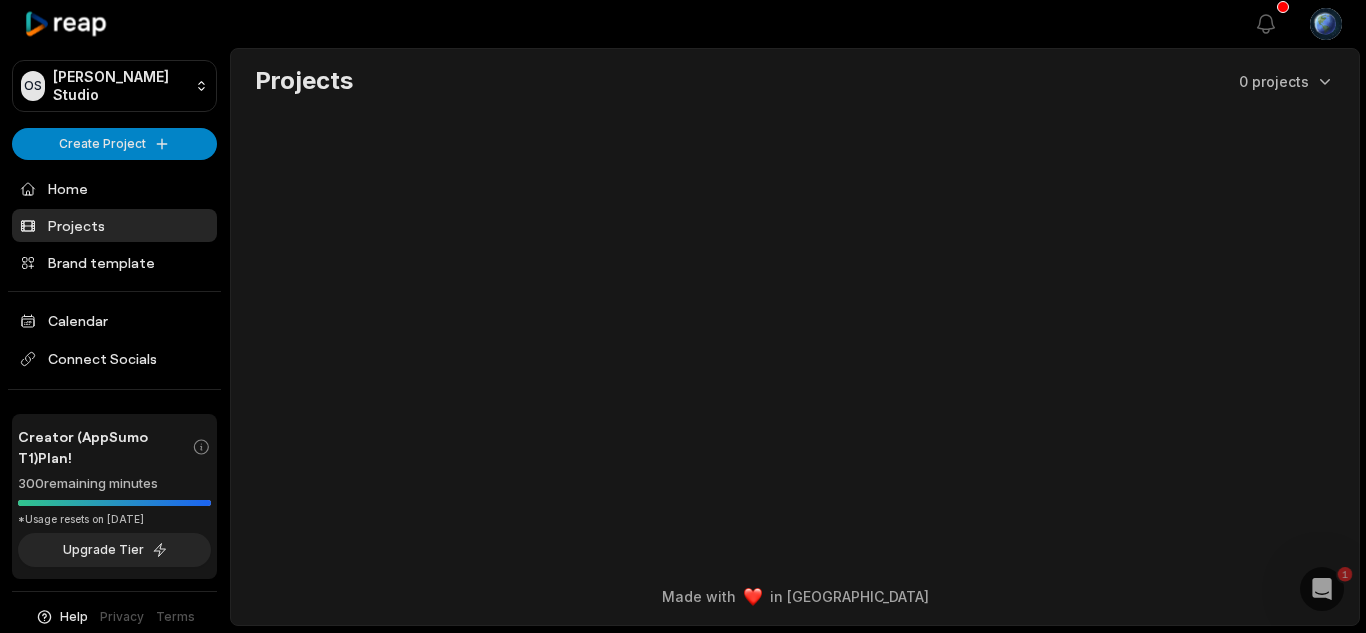 click on "Brand template" at bounding box center (114, 262) 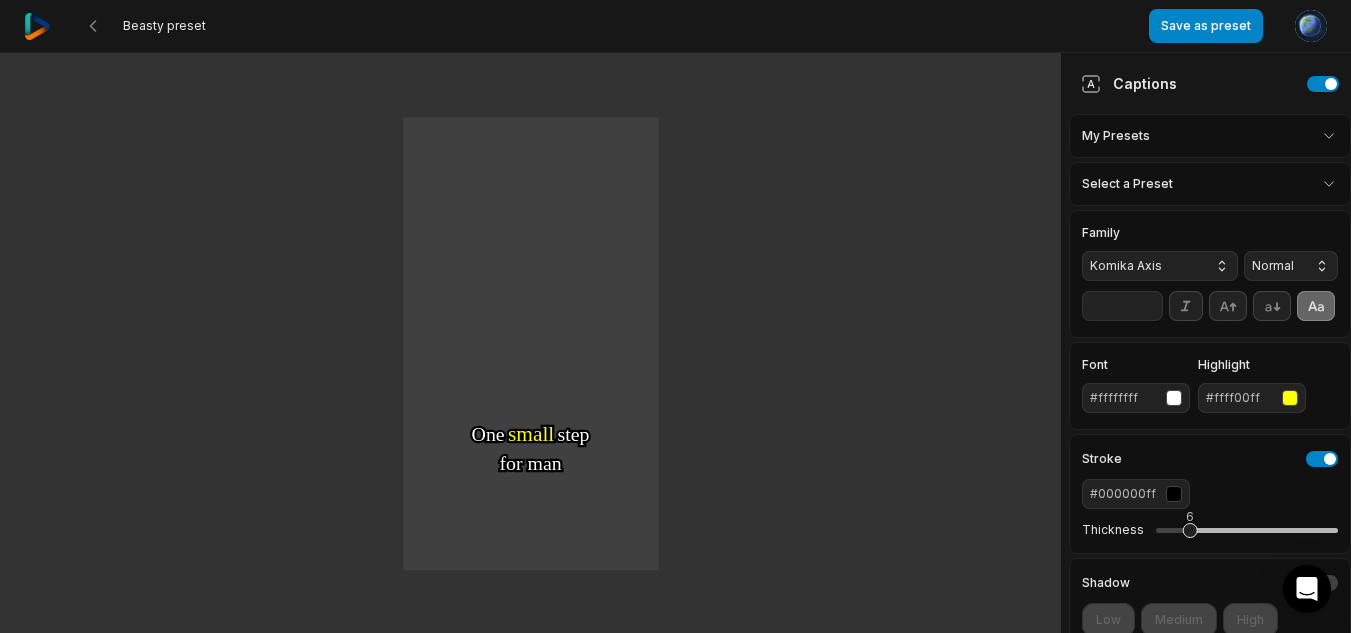 scroll, scrollTop: 0, scrollLeft: 0, axis: both 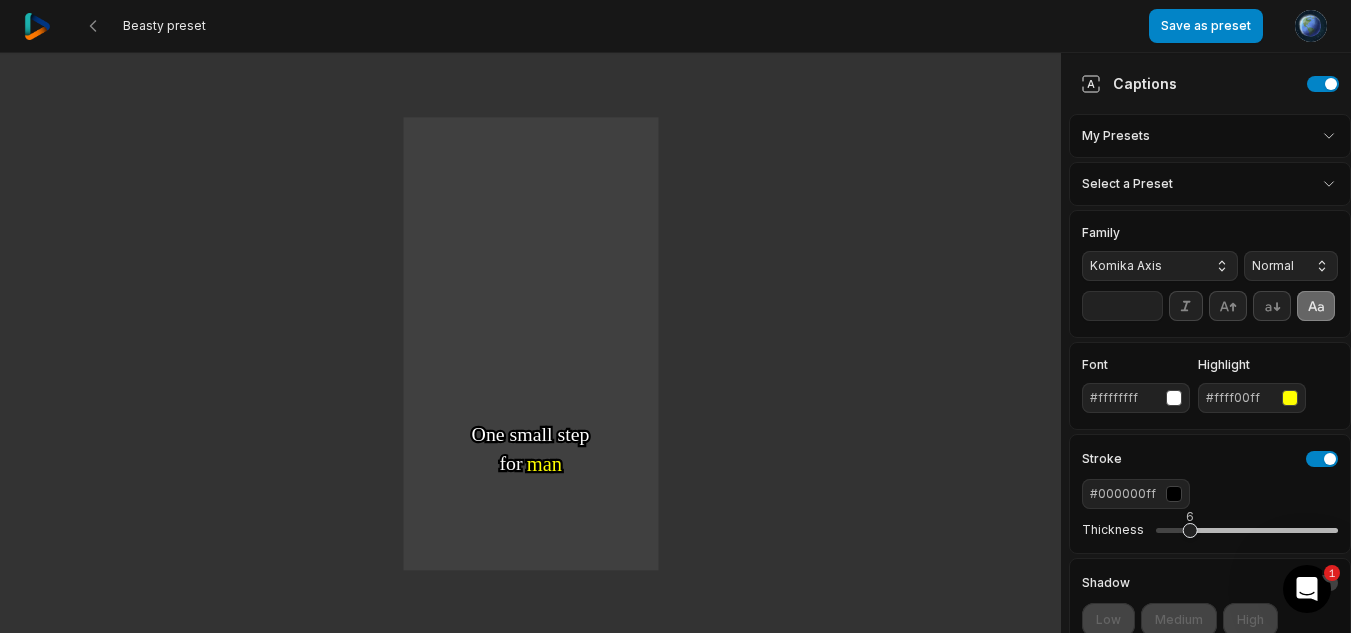 click on "Beasty preset Save as preset Open user menu One One   small small   step step for for   man man One One   giant giant   leap leap for for   mankind mankind Captions My Presets Select a Preset Family Komika Axis Normal ** Font #ffffffff Highlight #ffff00ff Stroke #000000ff Thickness 6 Shadow Low Medium High Caption position Auto Top Middle Bottom 70 Animation Fade in Partial fade in Slide in Pop in Box Caption animation Pop in Pop burst Recoil Unfold Widen Skew Sneak Slide up Tilt Orbit 1" at bounding box center [675, 316] 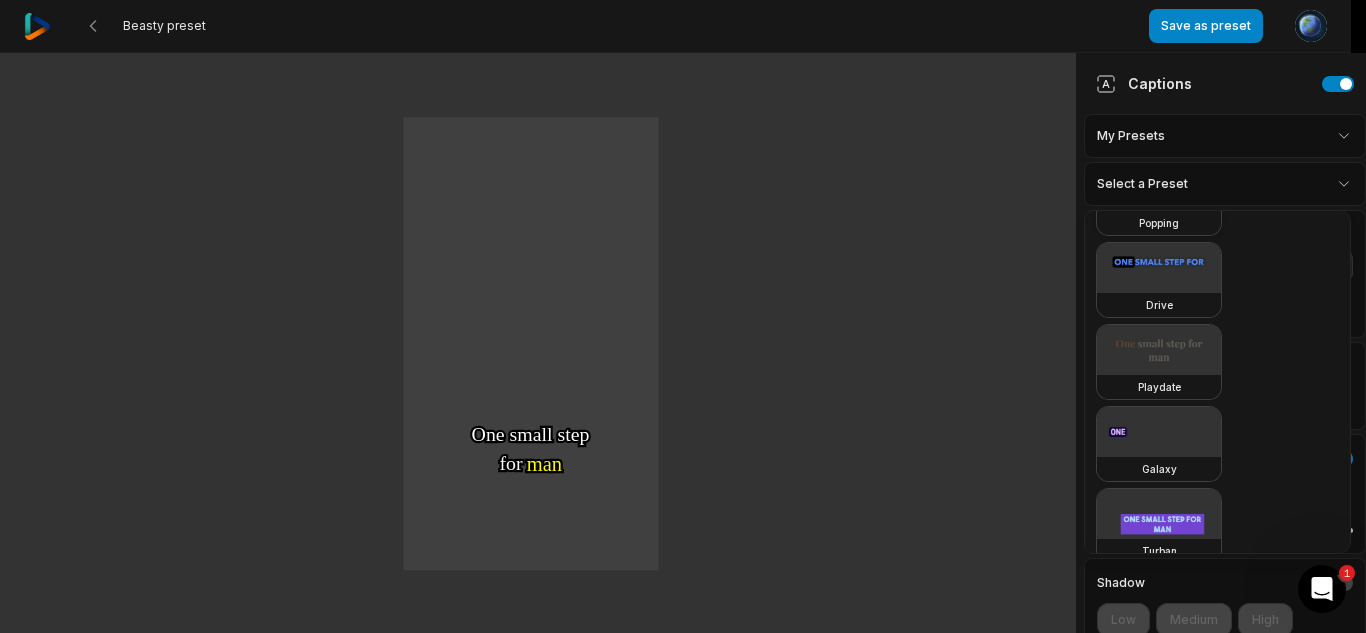 scroll, scrollTop: 600, scrollLeft: 0, axis: vertical 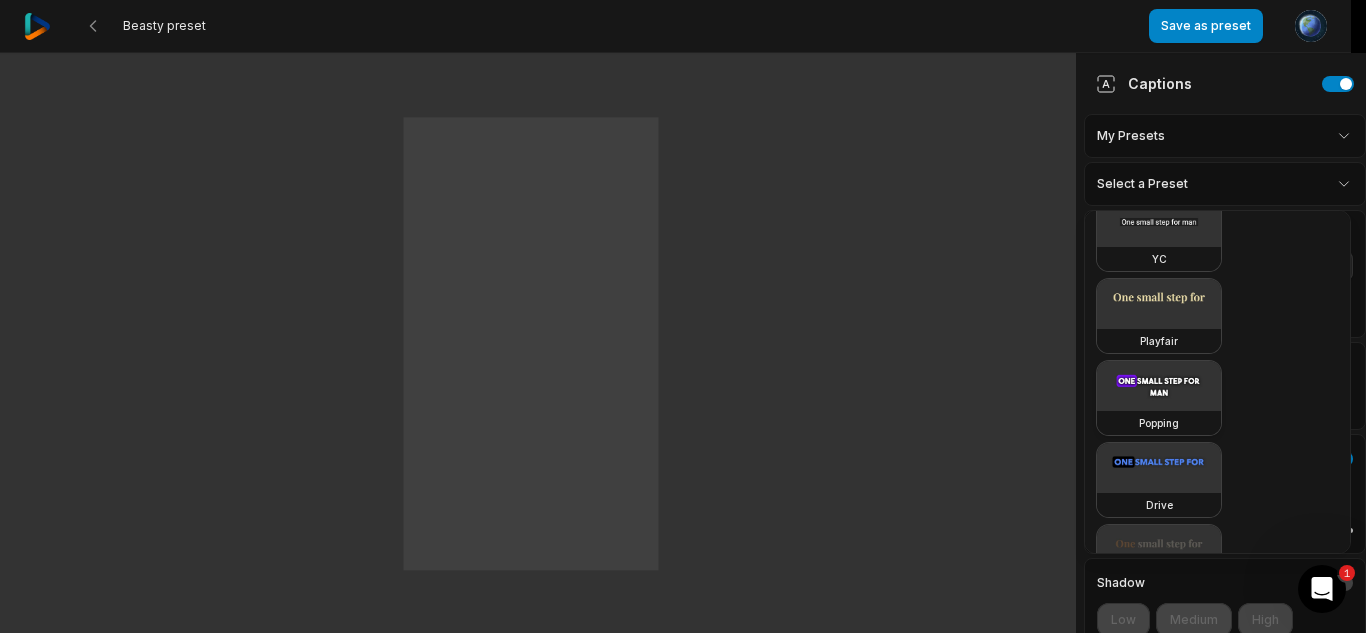 click at bounding box center [1159, 386] 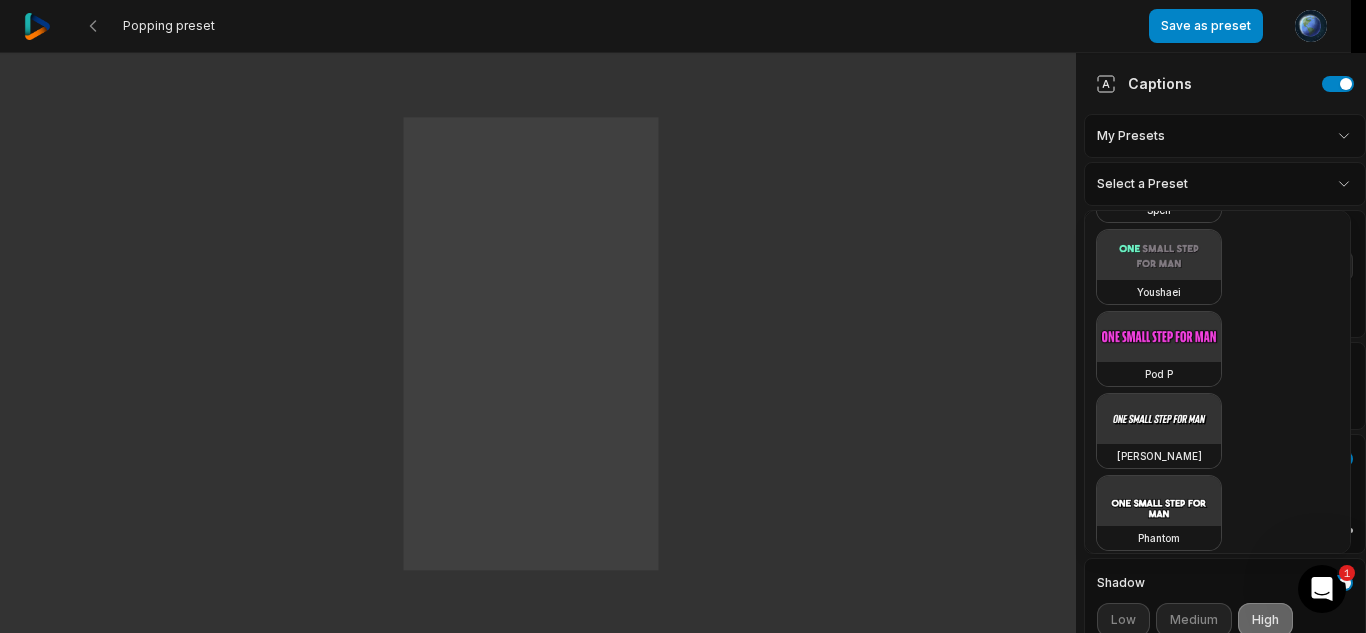 scroll, scrollTop: 1314, scrollLeft: 0, axis: vertical 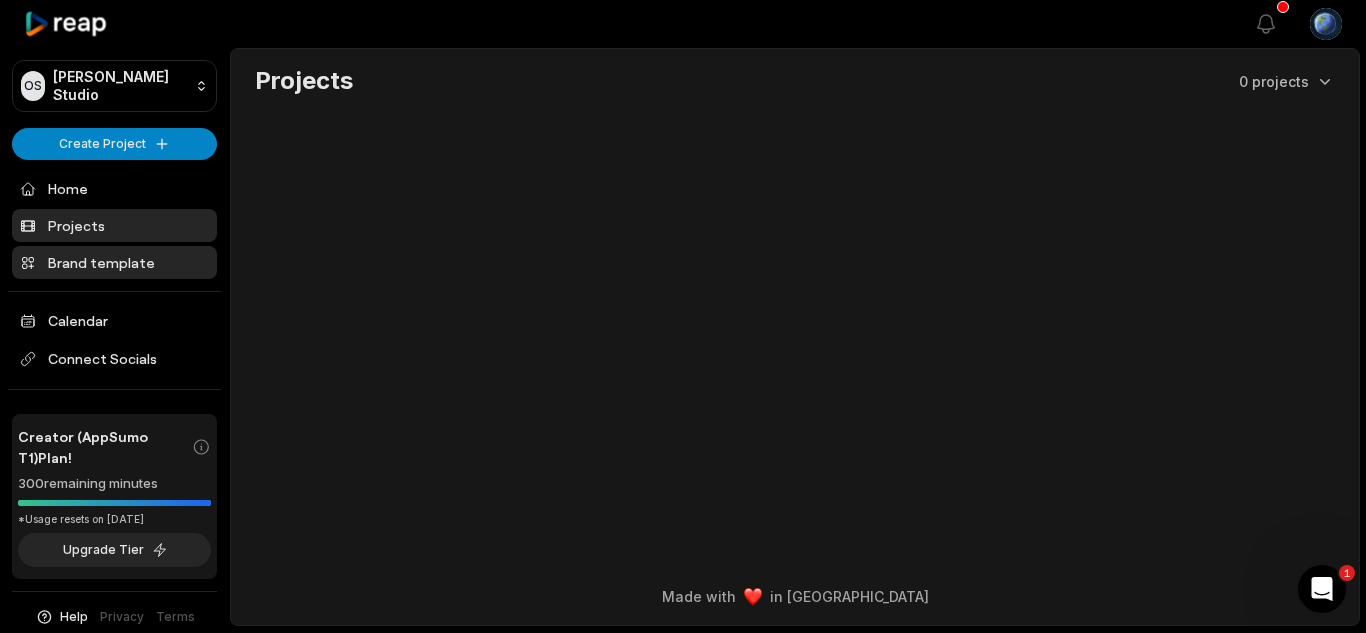 click on "Brand template" at bounding box center (114, 262) 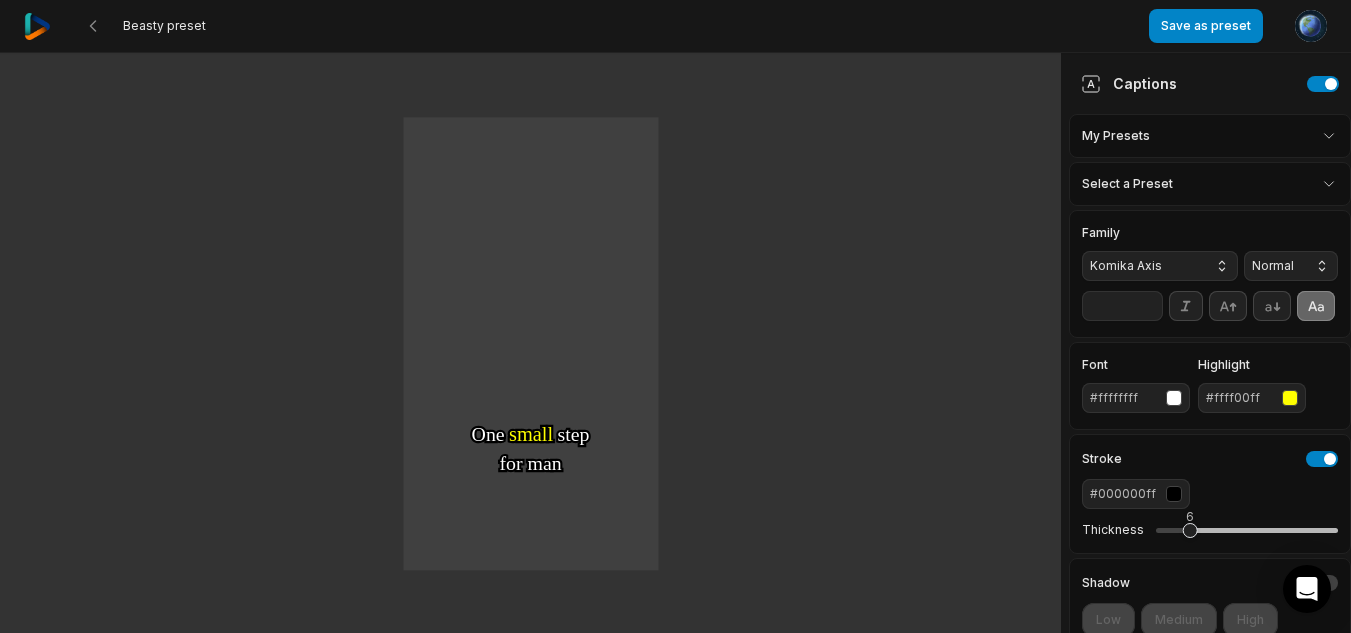 scroll, scrollTop: 0, scrollLeft: 0, axis: both 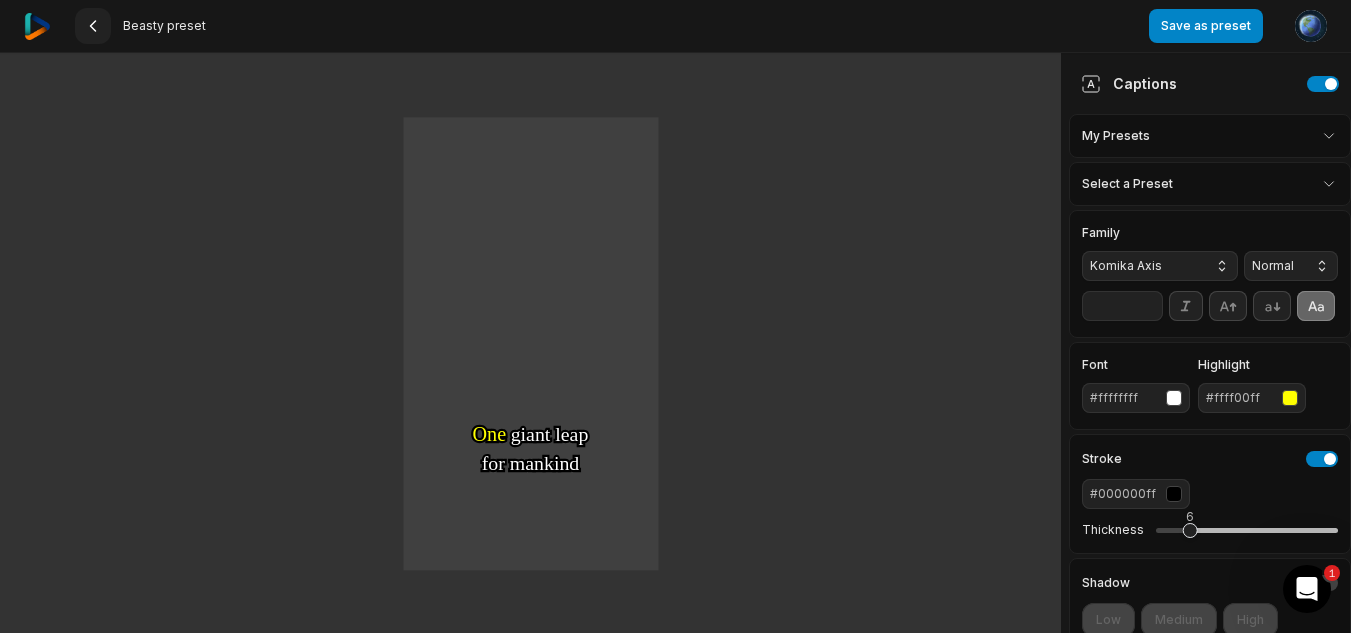 click 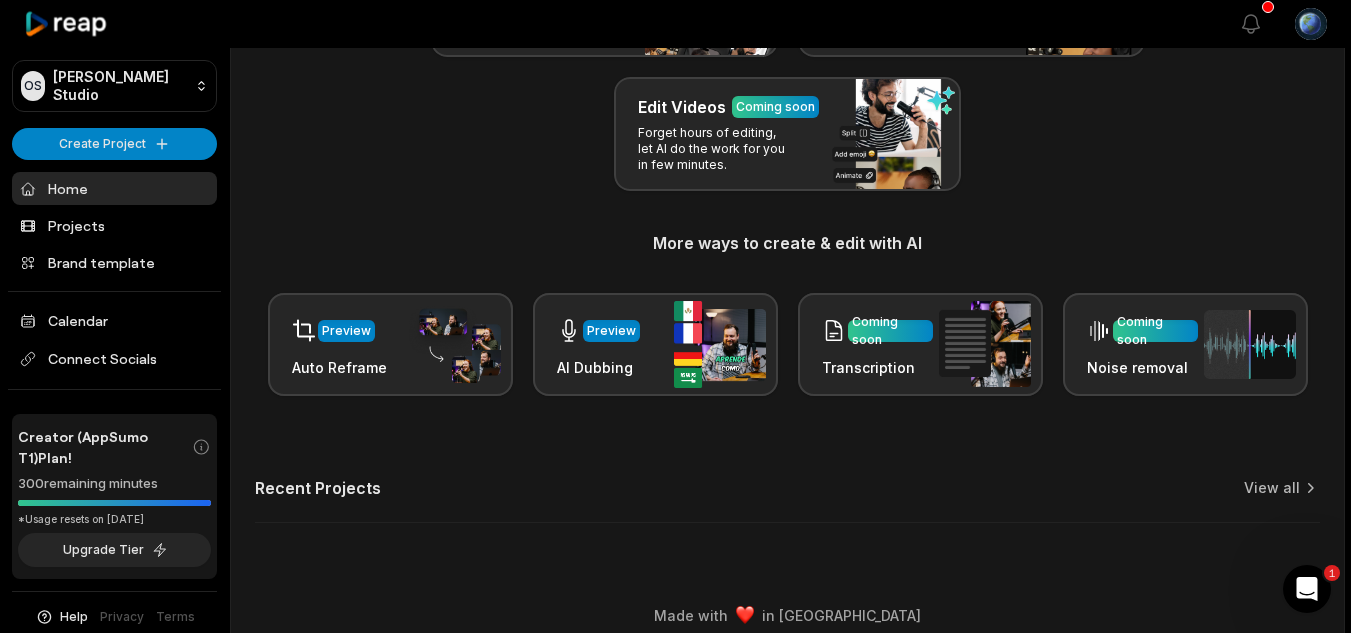 scroll, scrollTop: 237, scrollLeft: 0, axis: vertical 